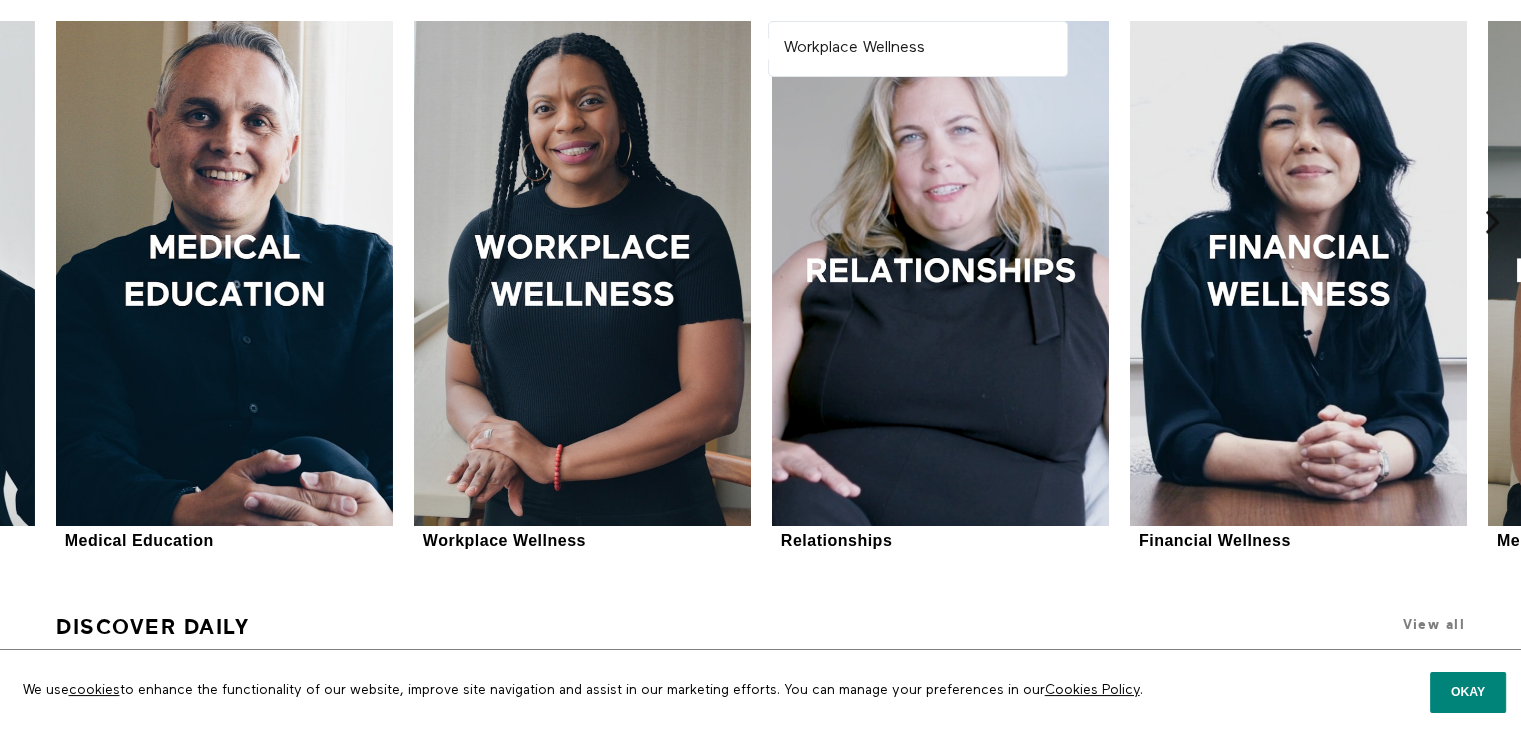 scroll, scrollTop: 700, scrollLeft: 0, axis: vertical 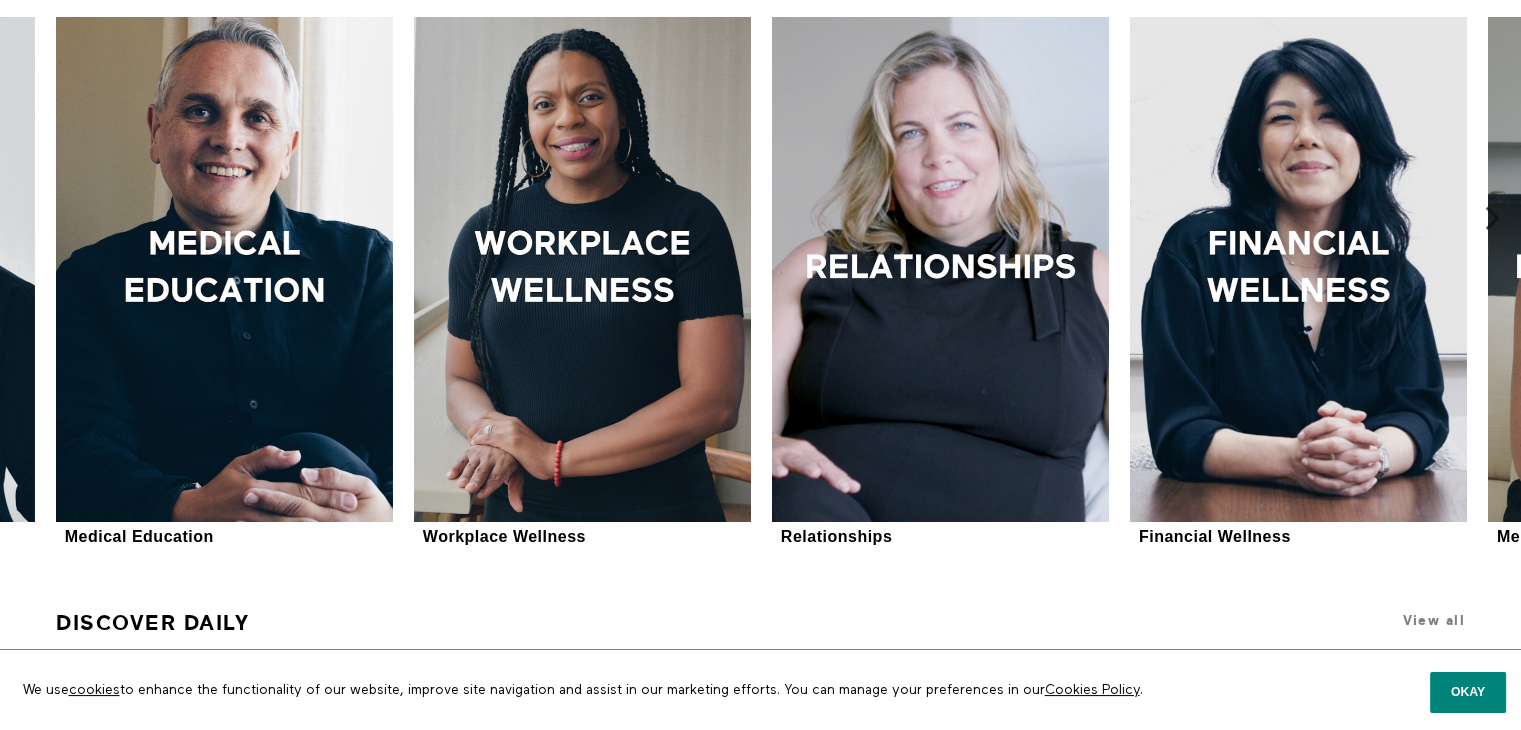 click at bounding box center (1492, 217) 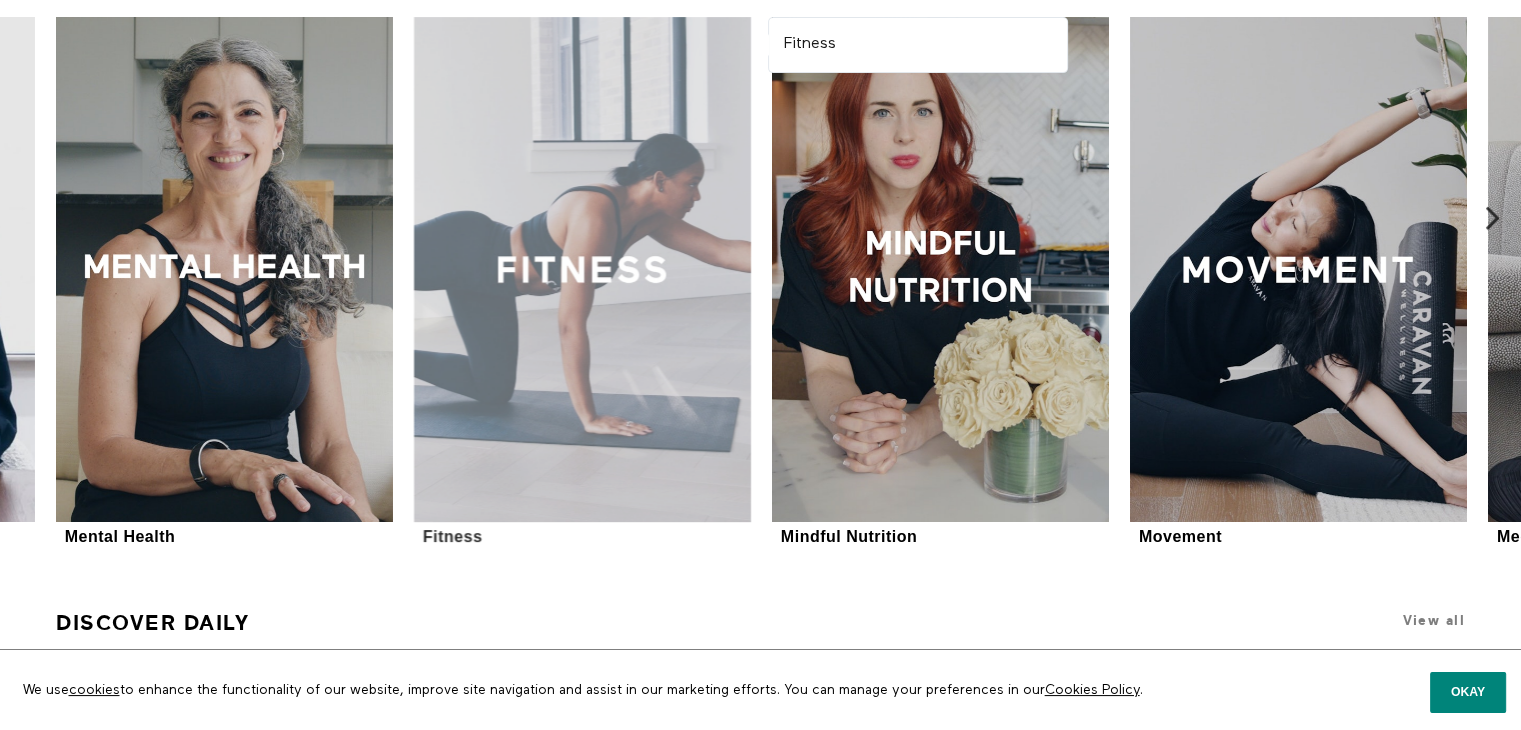 click at bounding box center [582, 269] 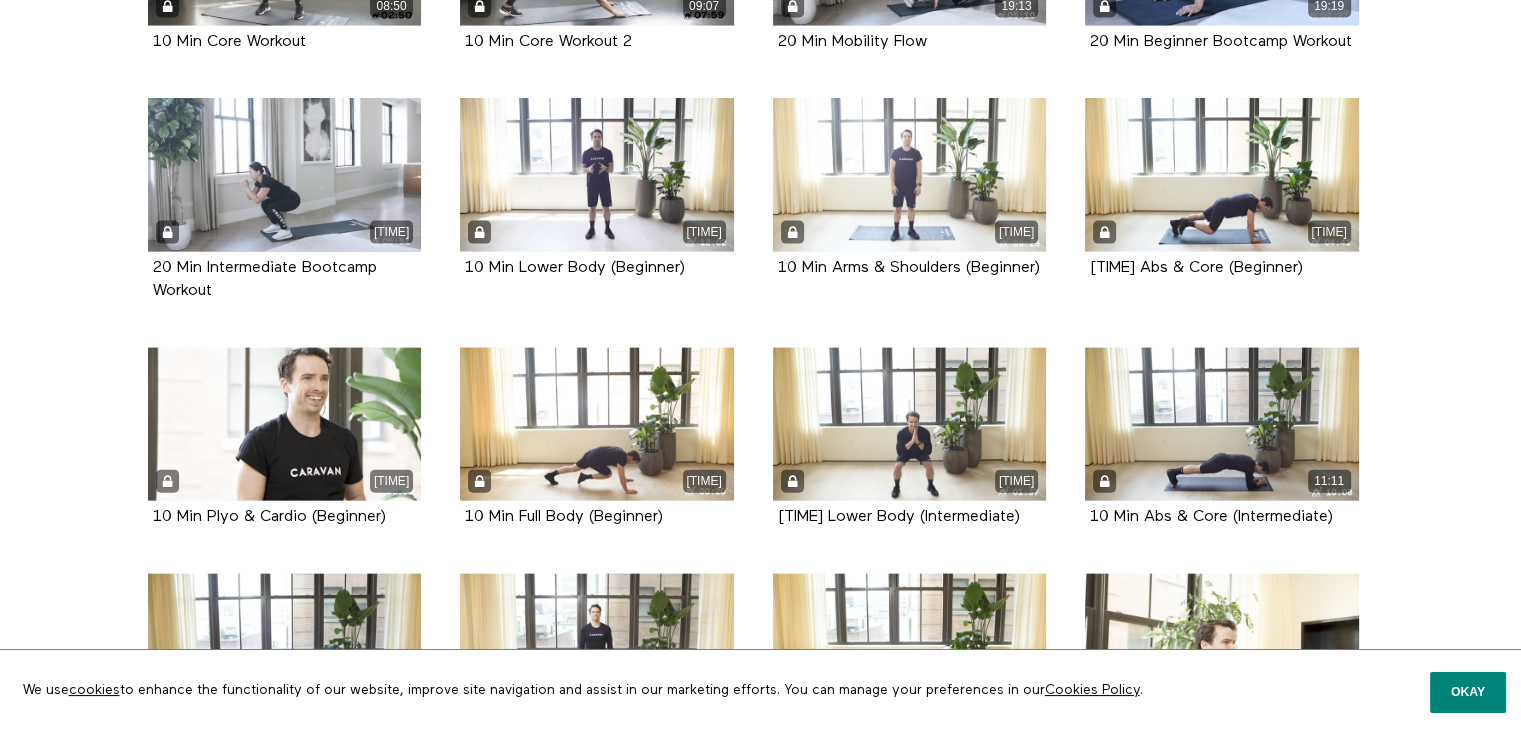 scroll, scrollTop: 4132, scrollLeft: 0, axis: vertical 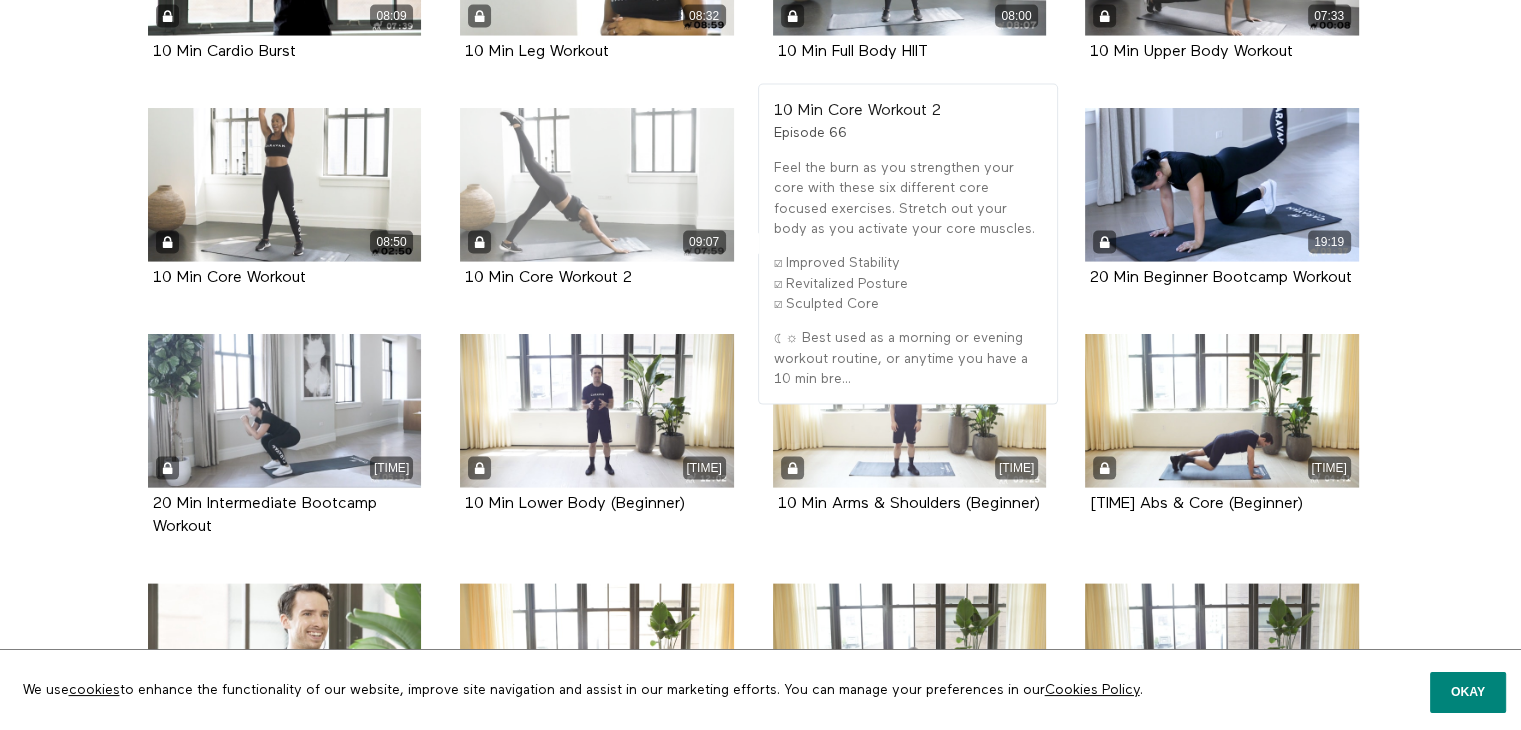 click on "09:07" at bounding box center (597, 185) 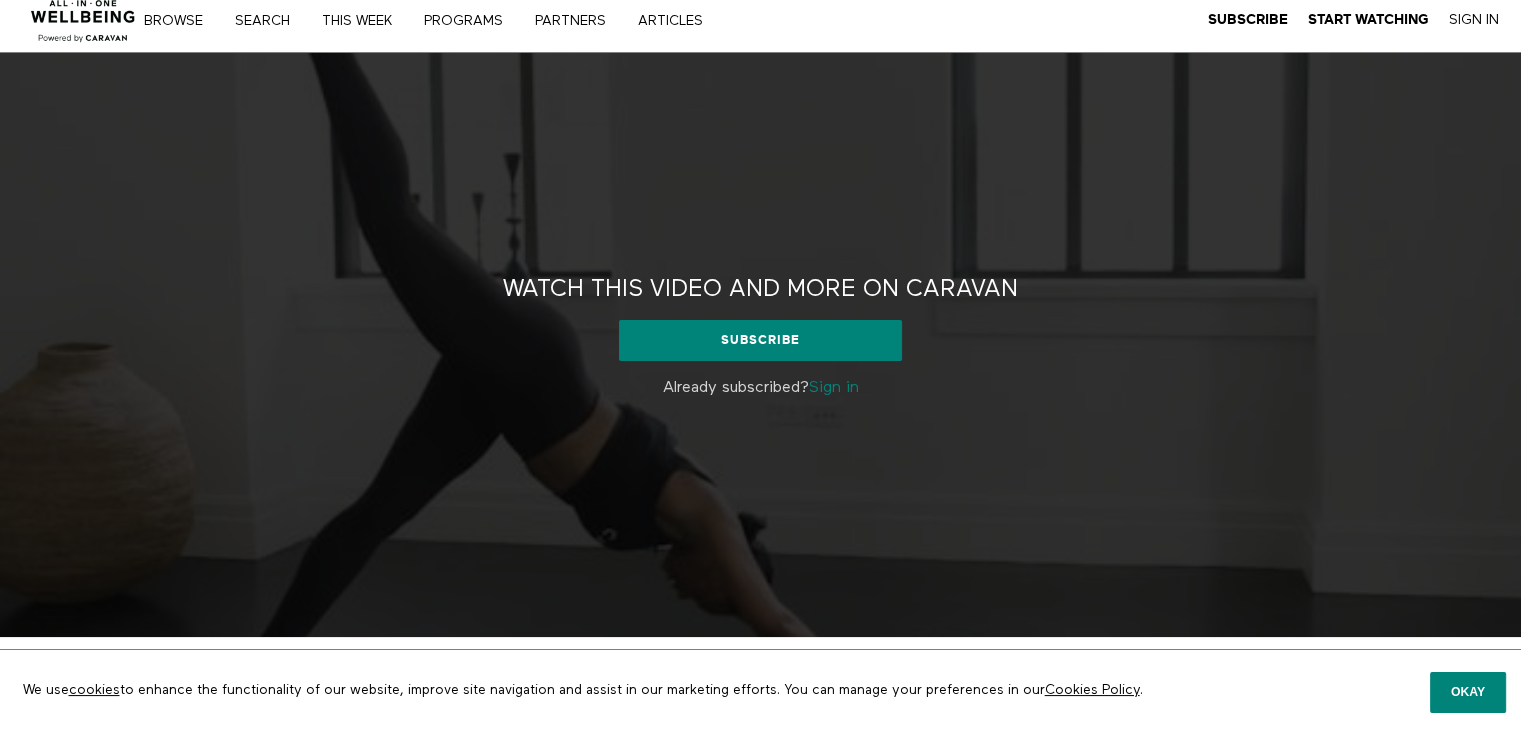 scroll, scrollTop: 0, scrollLeft: 0, axis: both 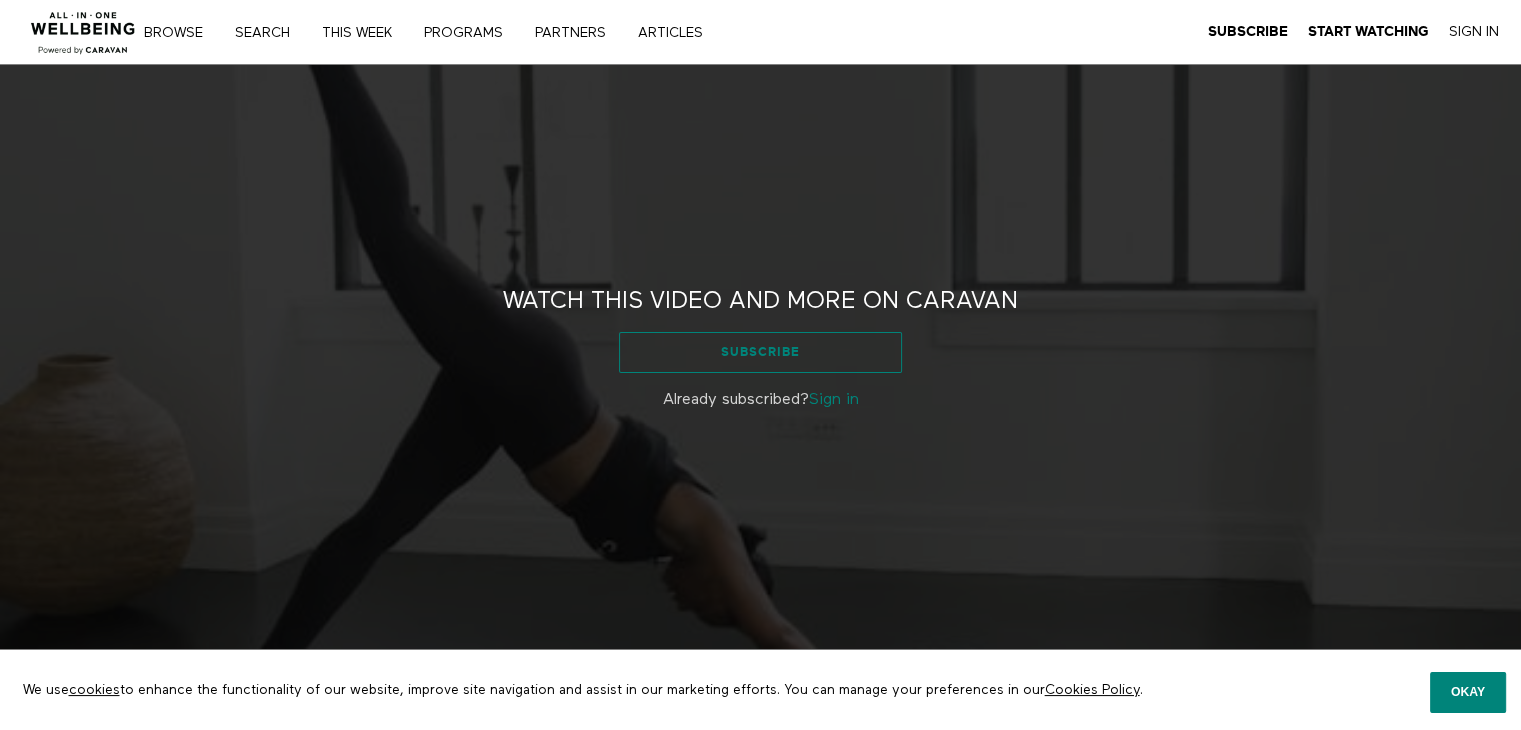 click on "Subscribe" at bounding box center [760, 352] 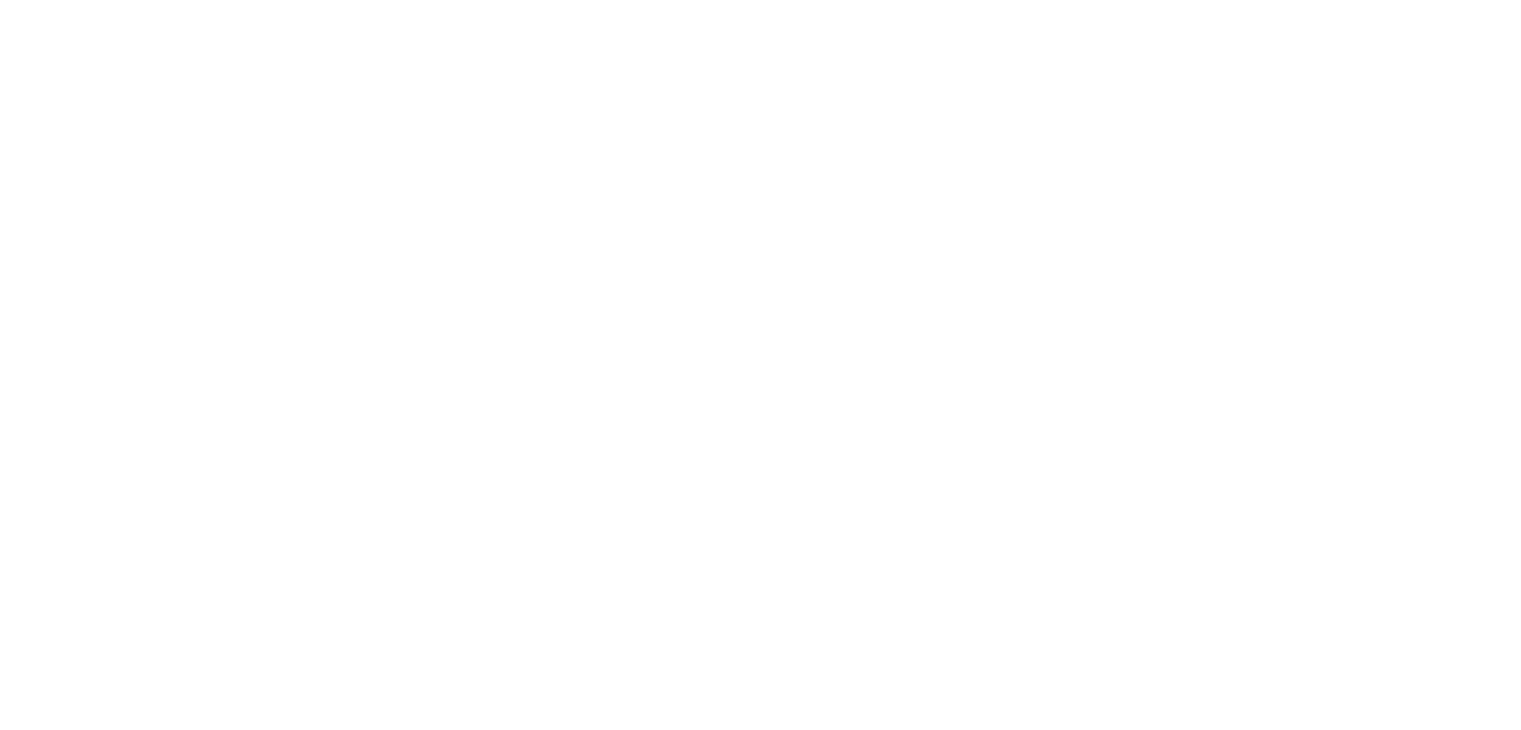 scroll, scrollTop: 0, scrollLeft: 0, axis: both 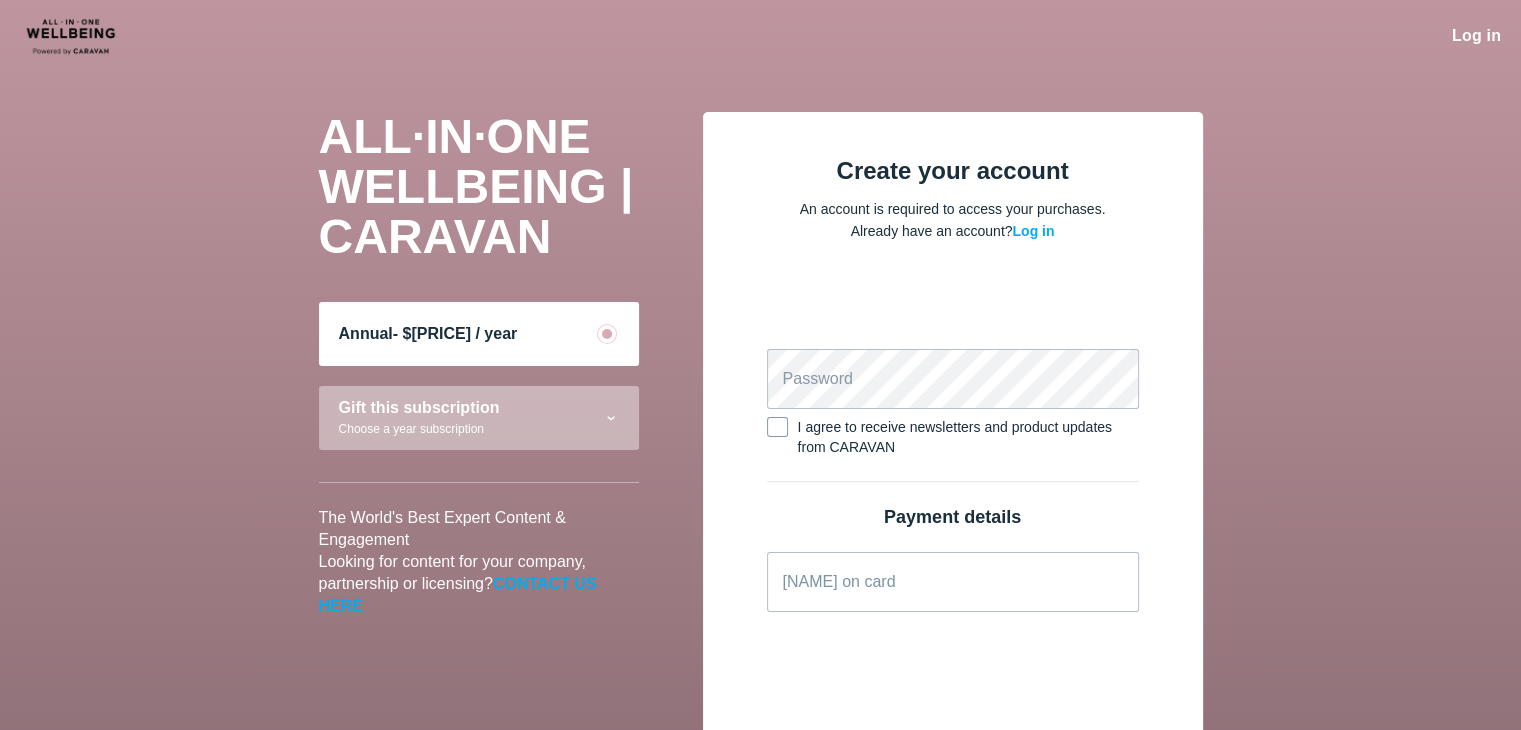 click on "Gift this subscription Choose a year subscription" at bounding box center [479, 418] 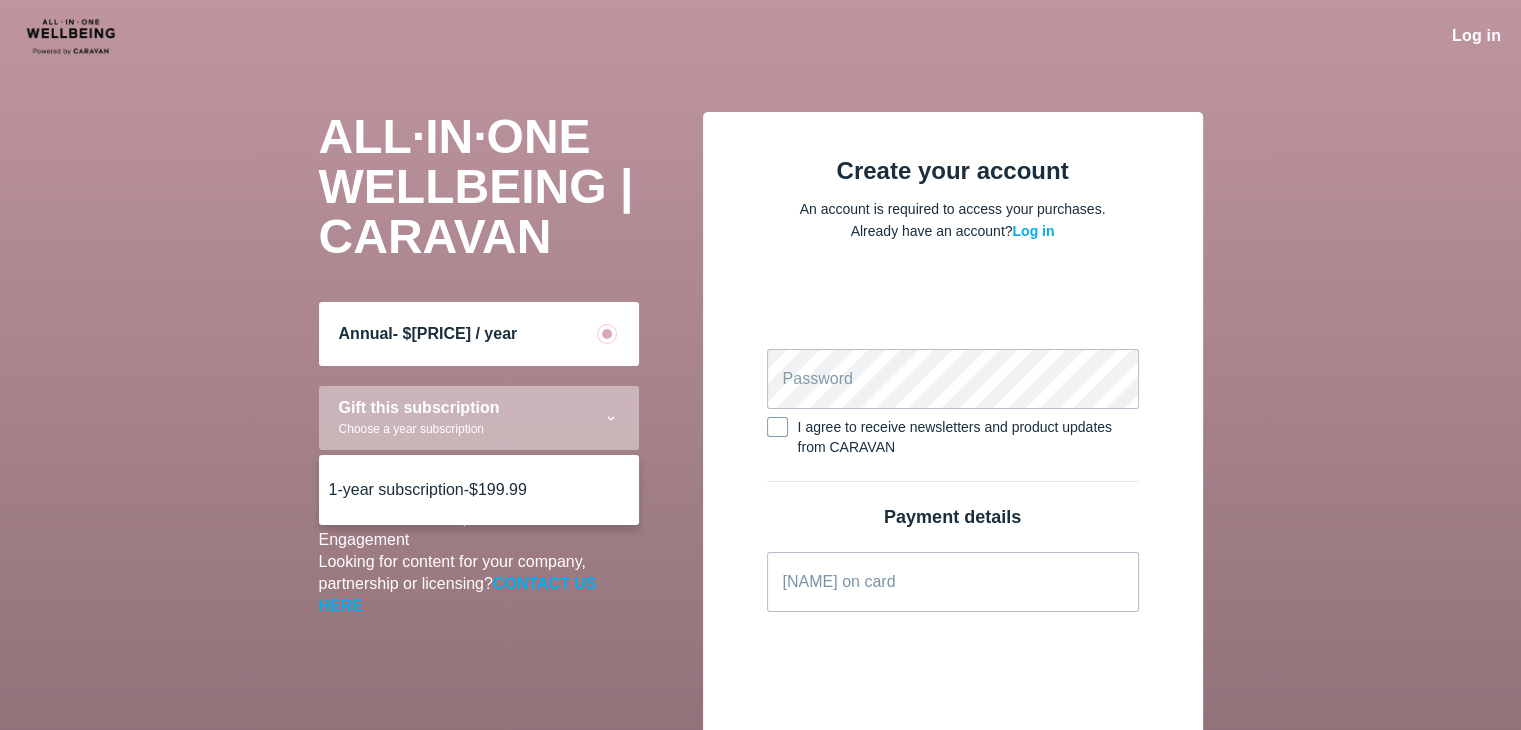 click on "Gift this subscription Choose a year subscription" at bounding box center [479, 418] 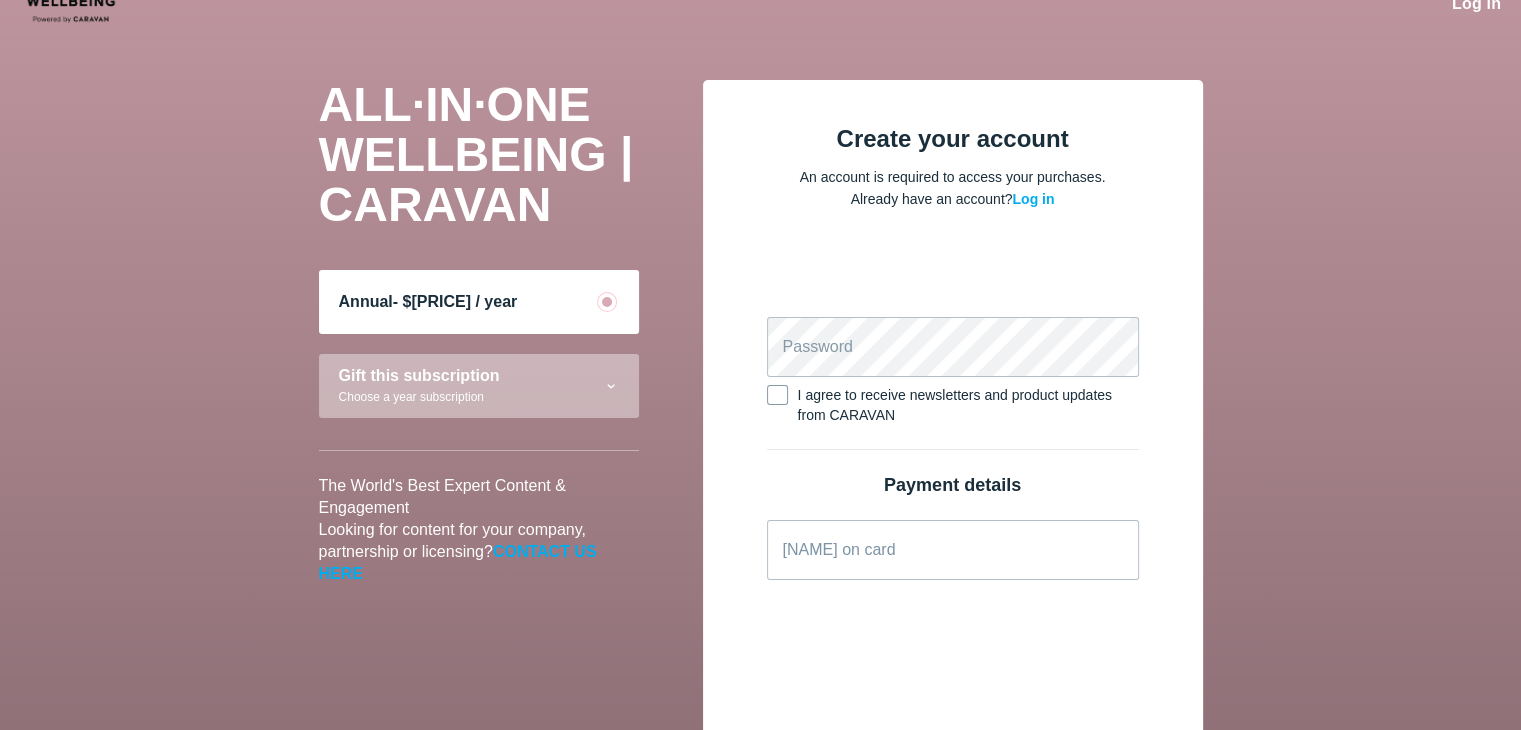 scroll, scrollTop: 0, scrollLeft: 0, axis: both 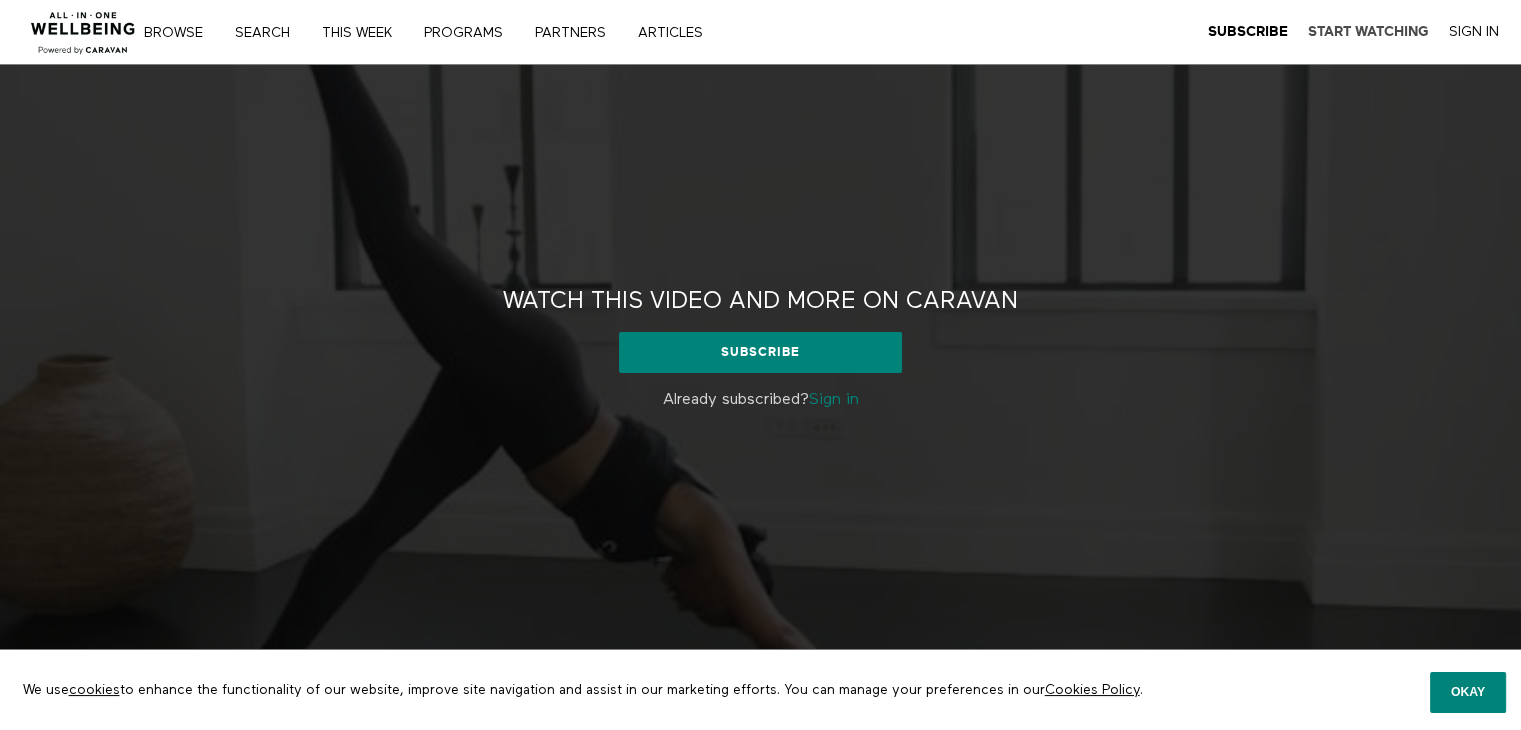 click on "Start Watching" at bounding box center [1368, 31] 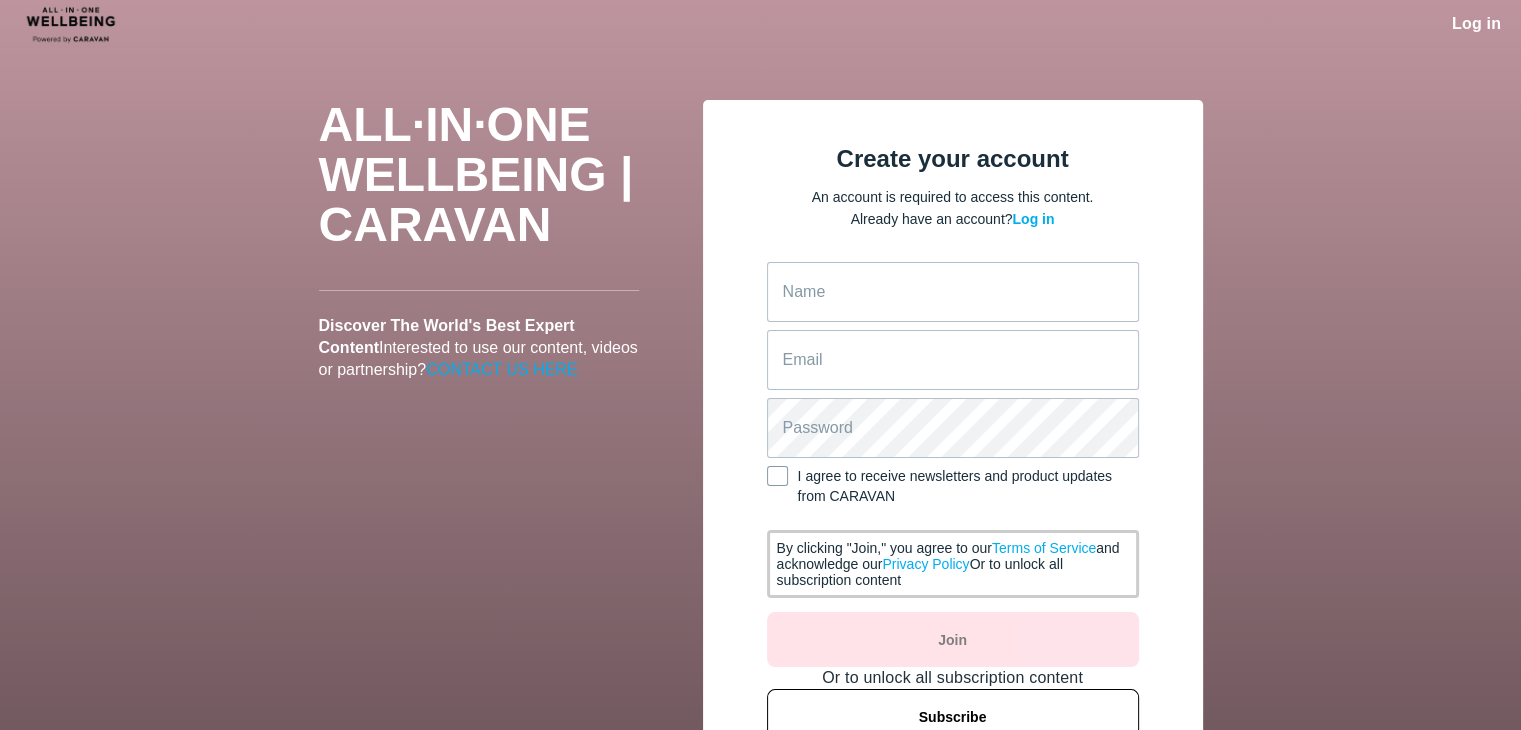 scroll, scrollTop: 0, scrollLeft: 0, axis: both 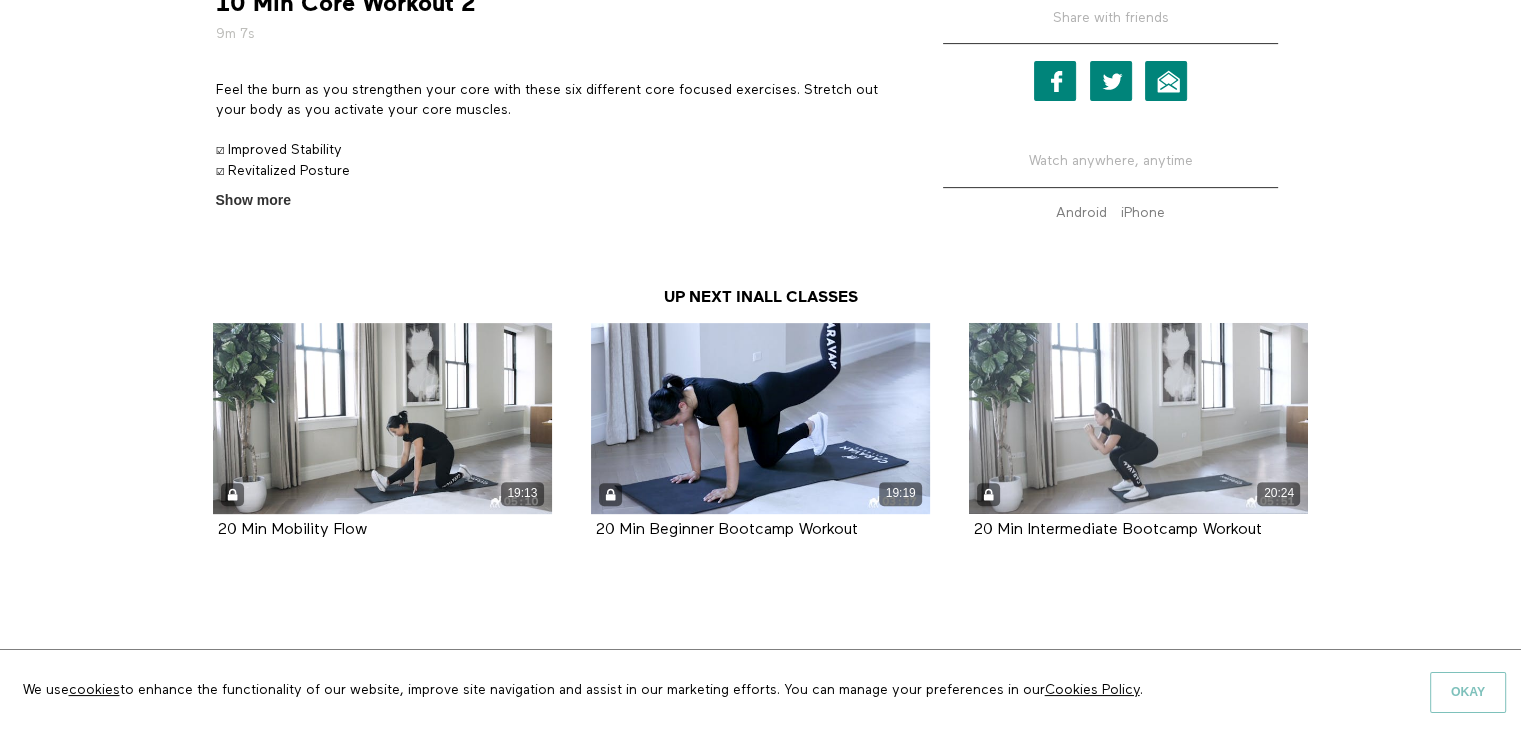 click on "Okay" at bounding box center (1468, 692) 